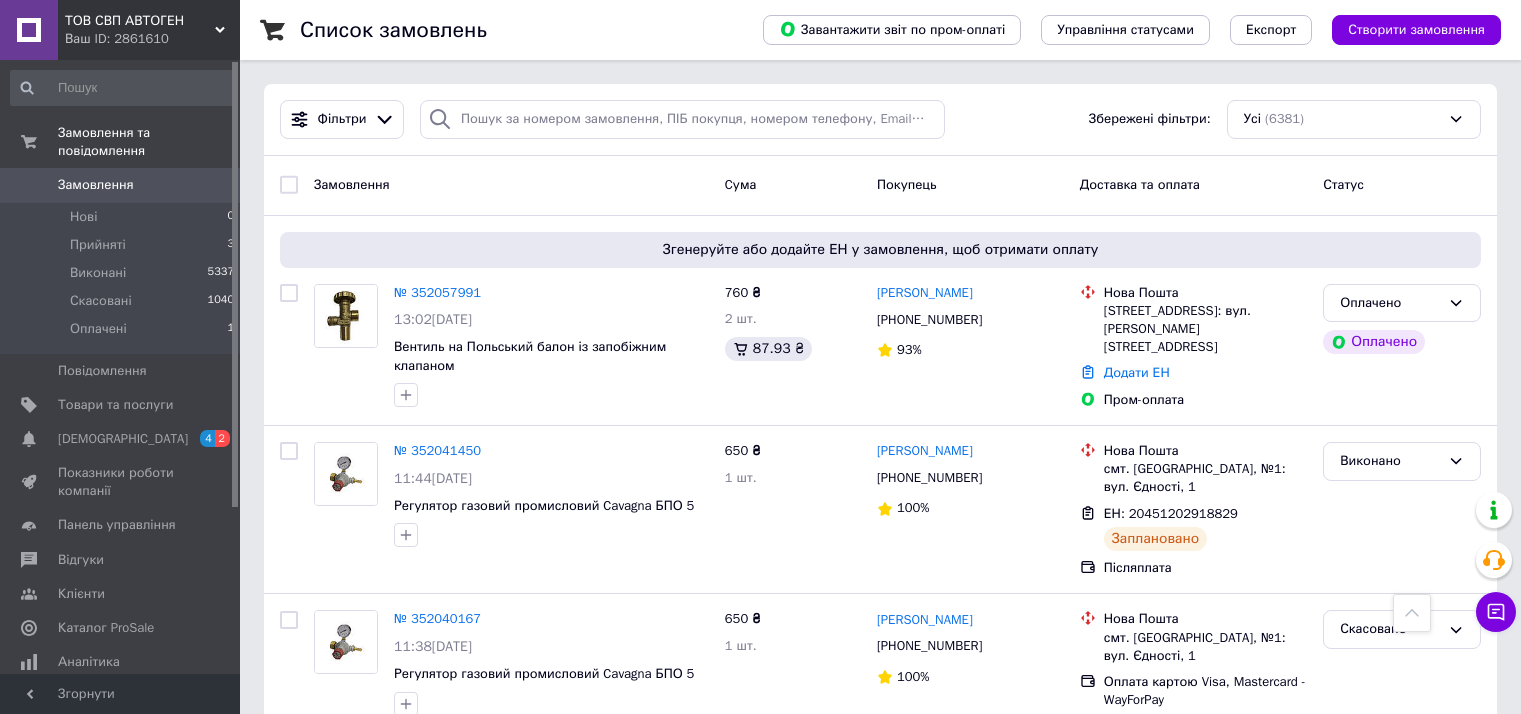 scroll, scrollTop: 800, scrollLeft: 0, axis: vertical 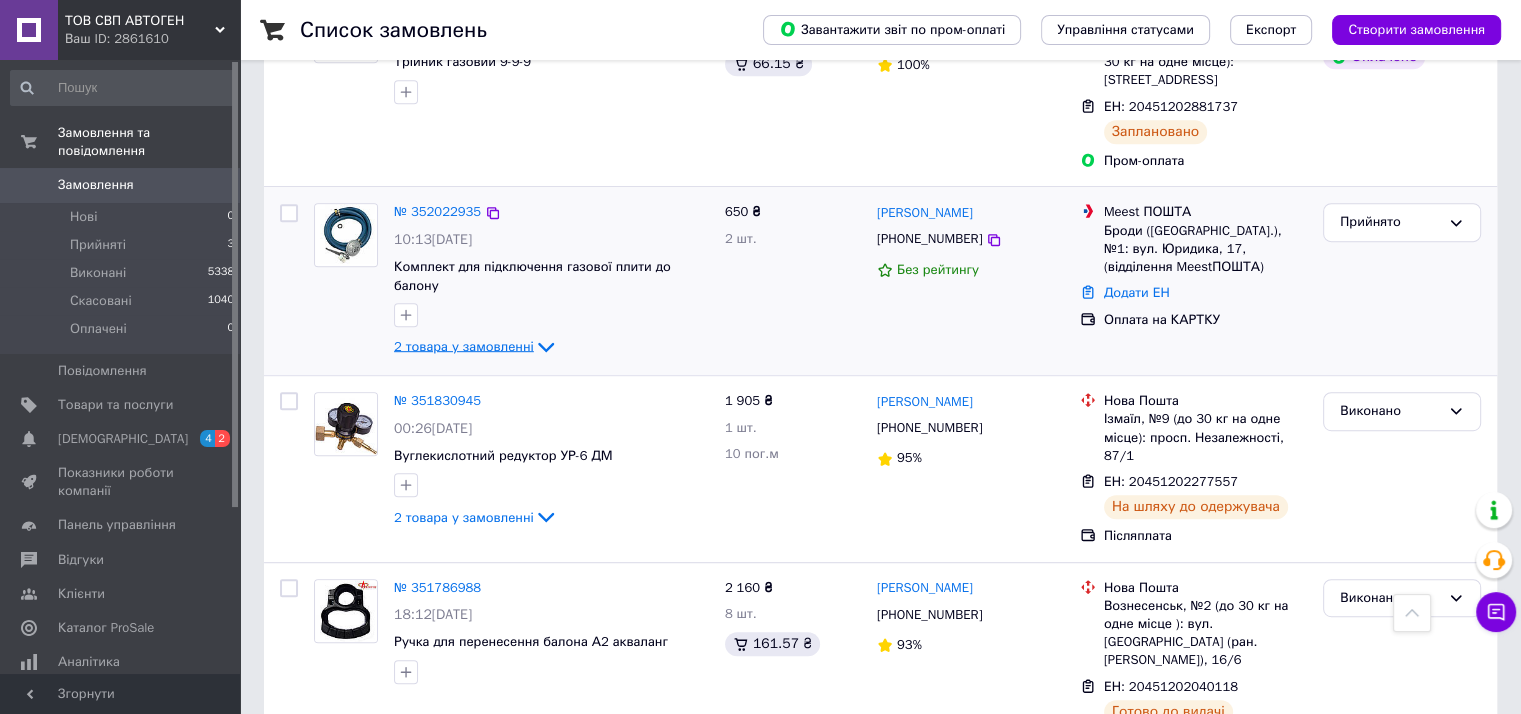 click 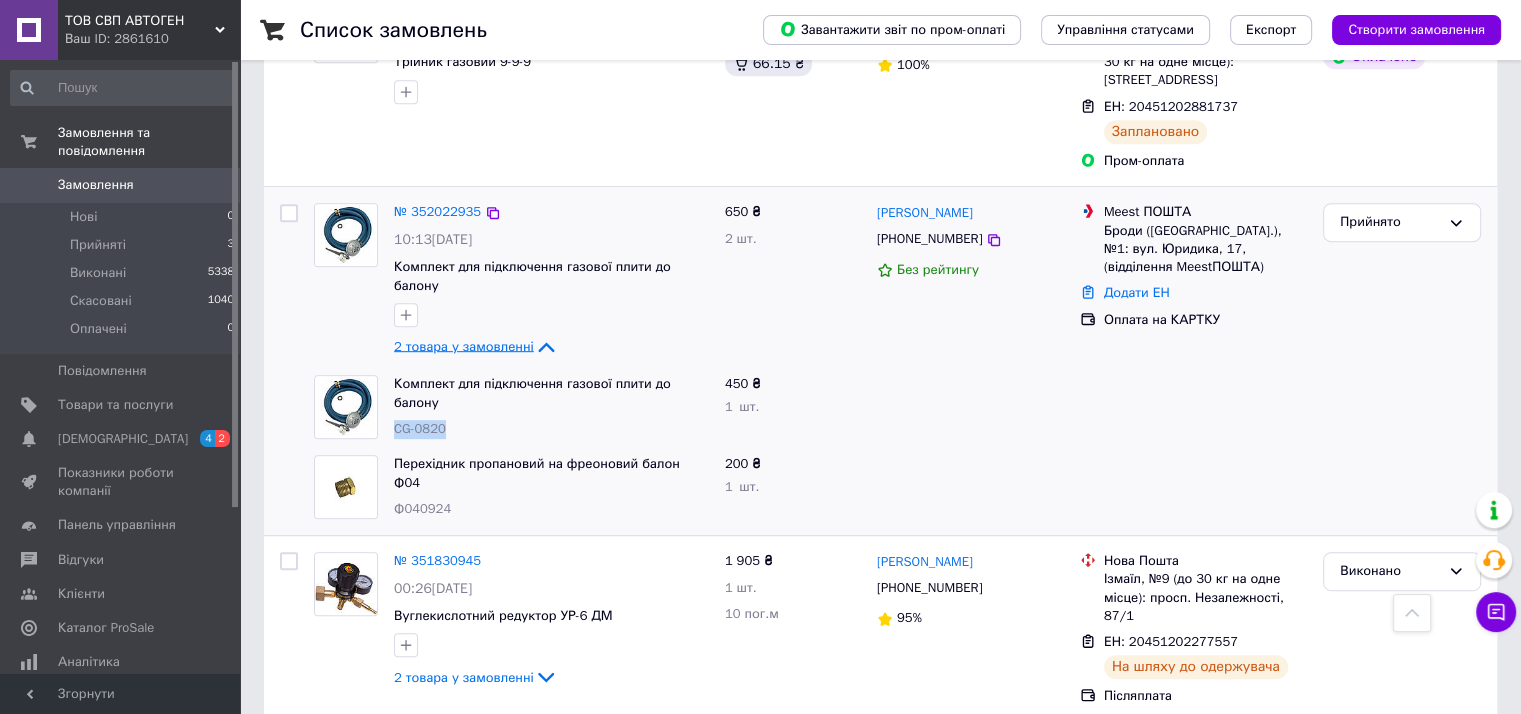 drag, startPoint x: 448, startPoint y: 355, endPoint x: 396, endPoint y: 359, distance: 52.153618 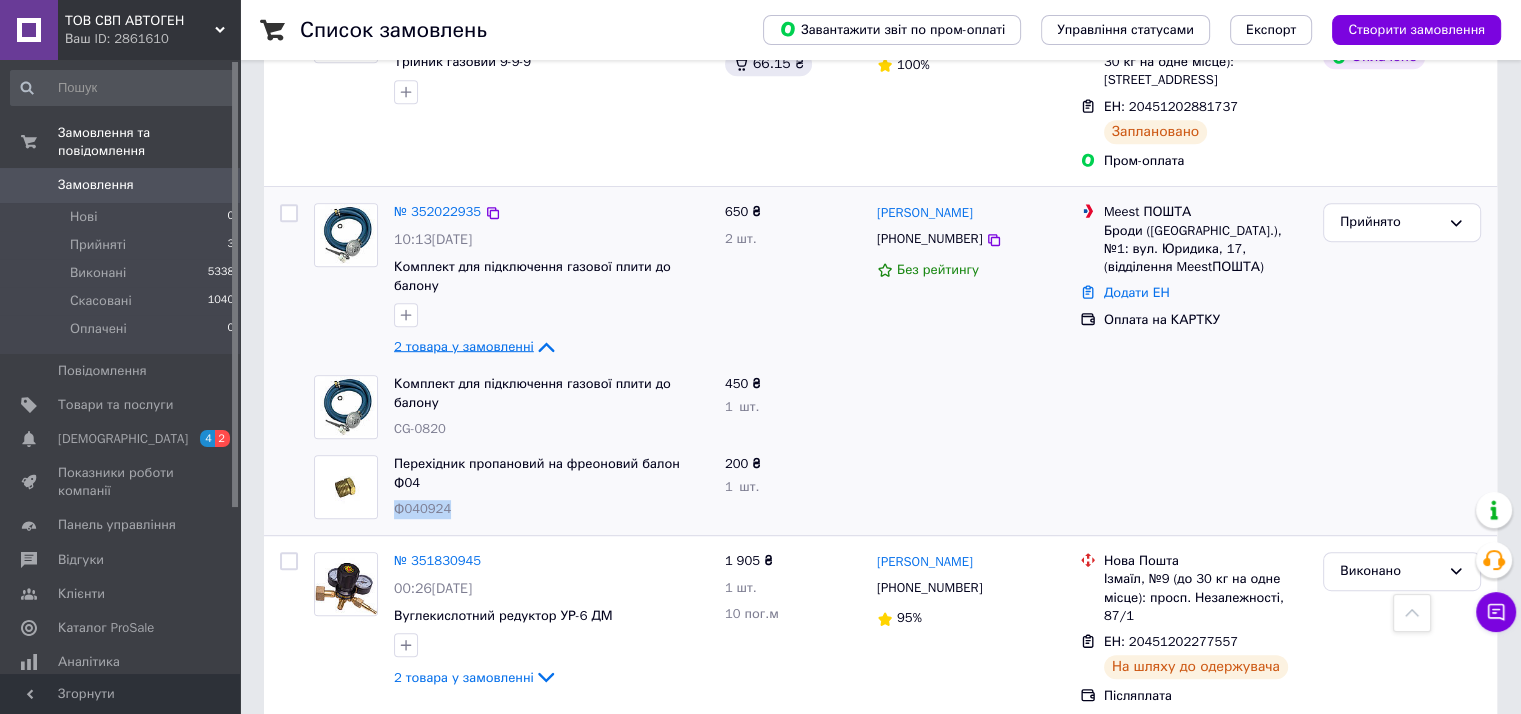 drag, startPoint x: 453, startPoint y: 439, endPoint x: 391, endPoint y: 439, distance: 62 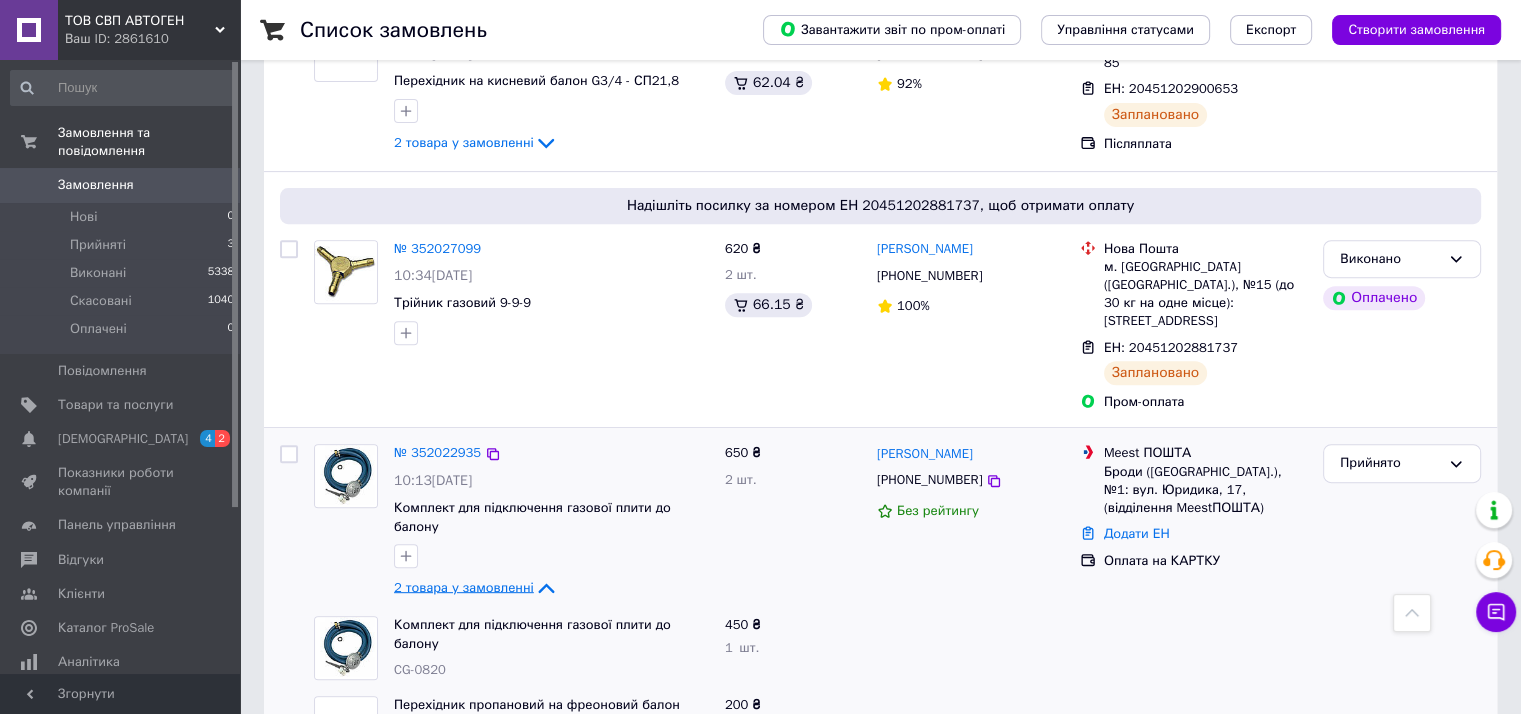 scroll, scrollTop: 900, scrollLeft: 0, axis: vertical 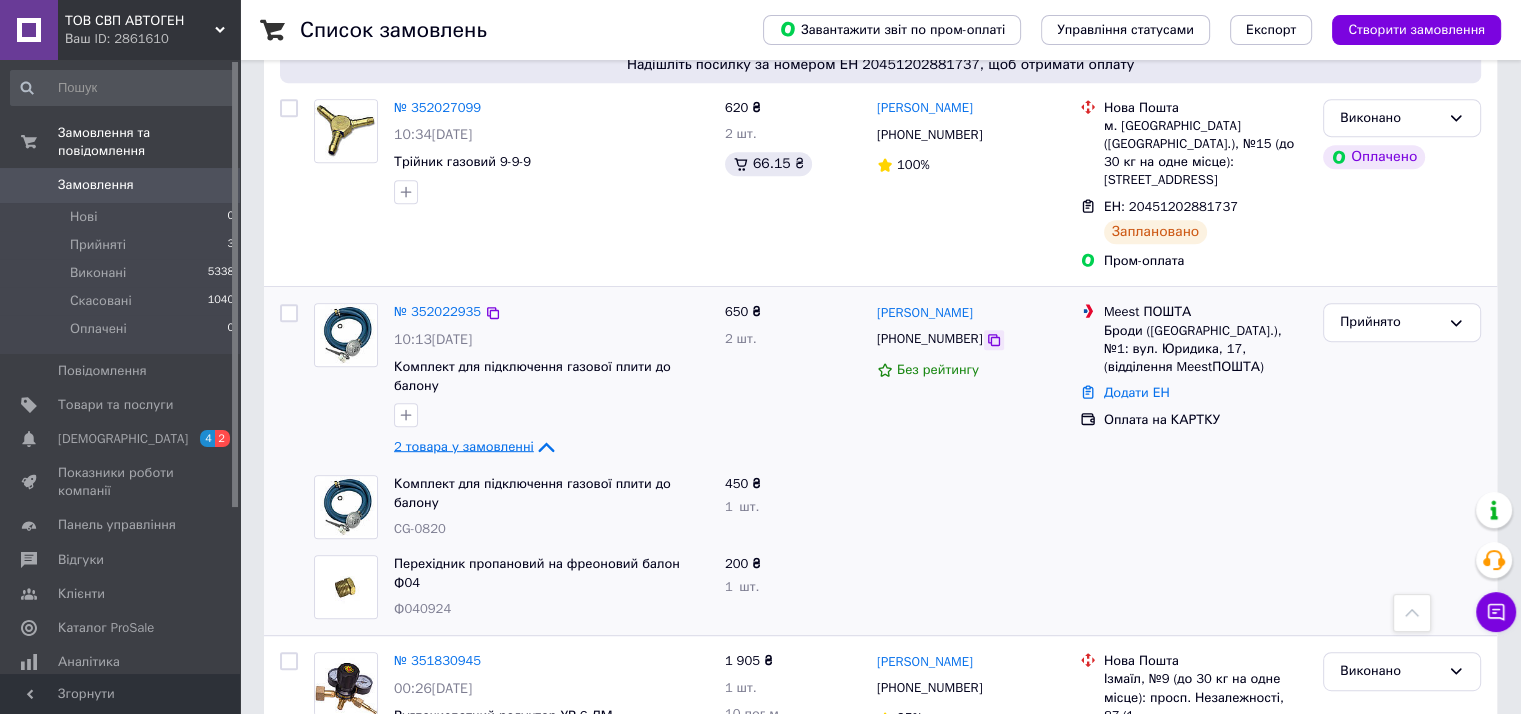 click 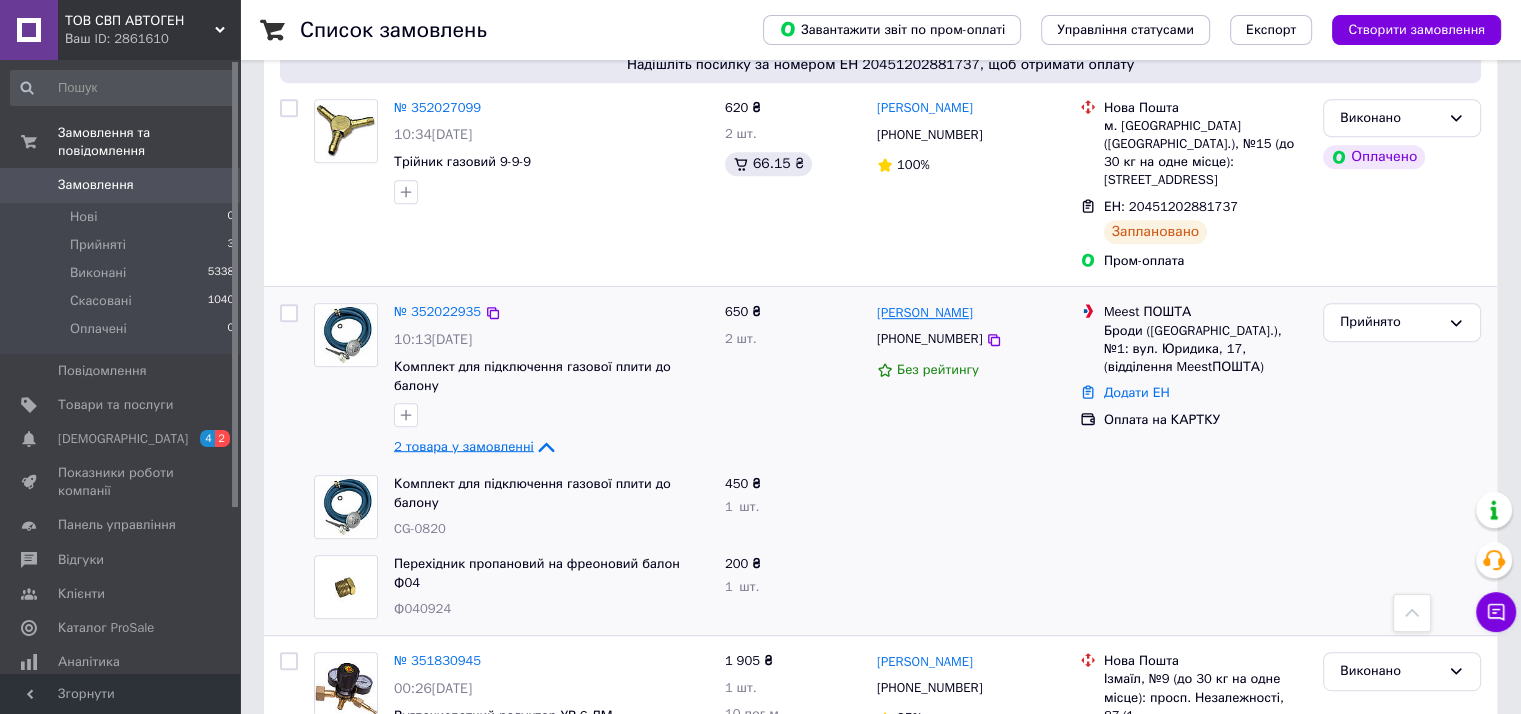 drag, startPoint x: 980, startPoint y: 278, endPoint x: 884, endPoint y: 283, distance: 96.13012 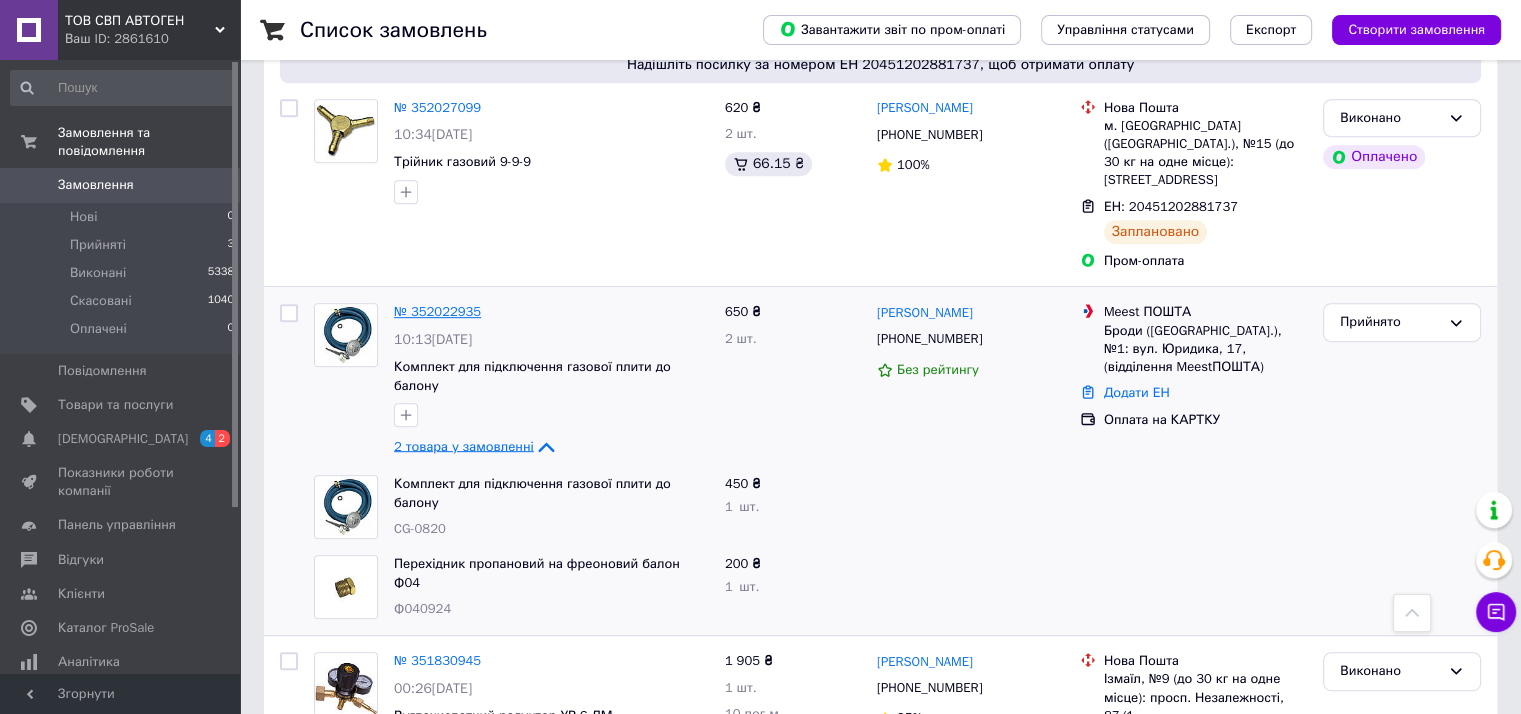 click on "№ 352022935" at bounding box center [437, 311] 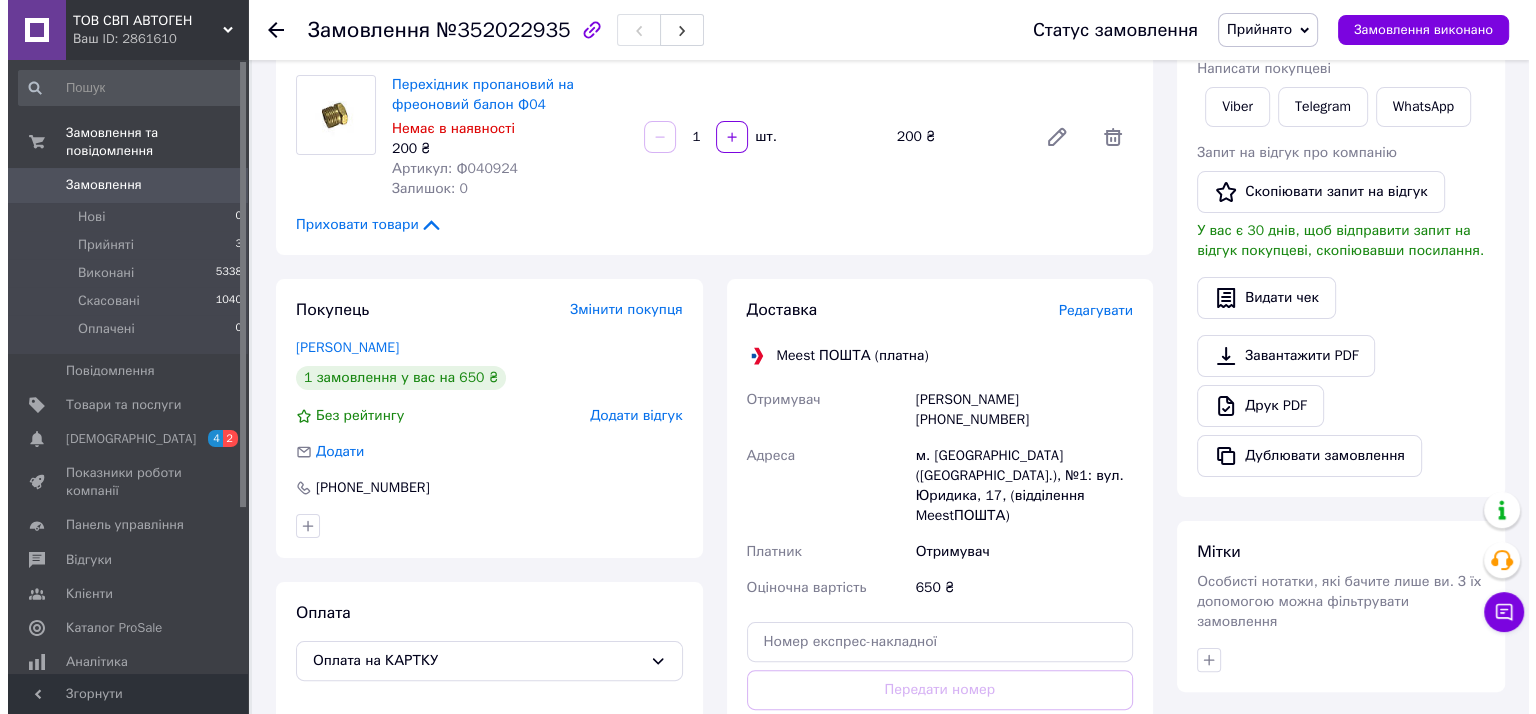 scroll, scrollTop: 300, scrollLeft: 0, axis: vertical 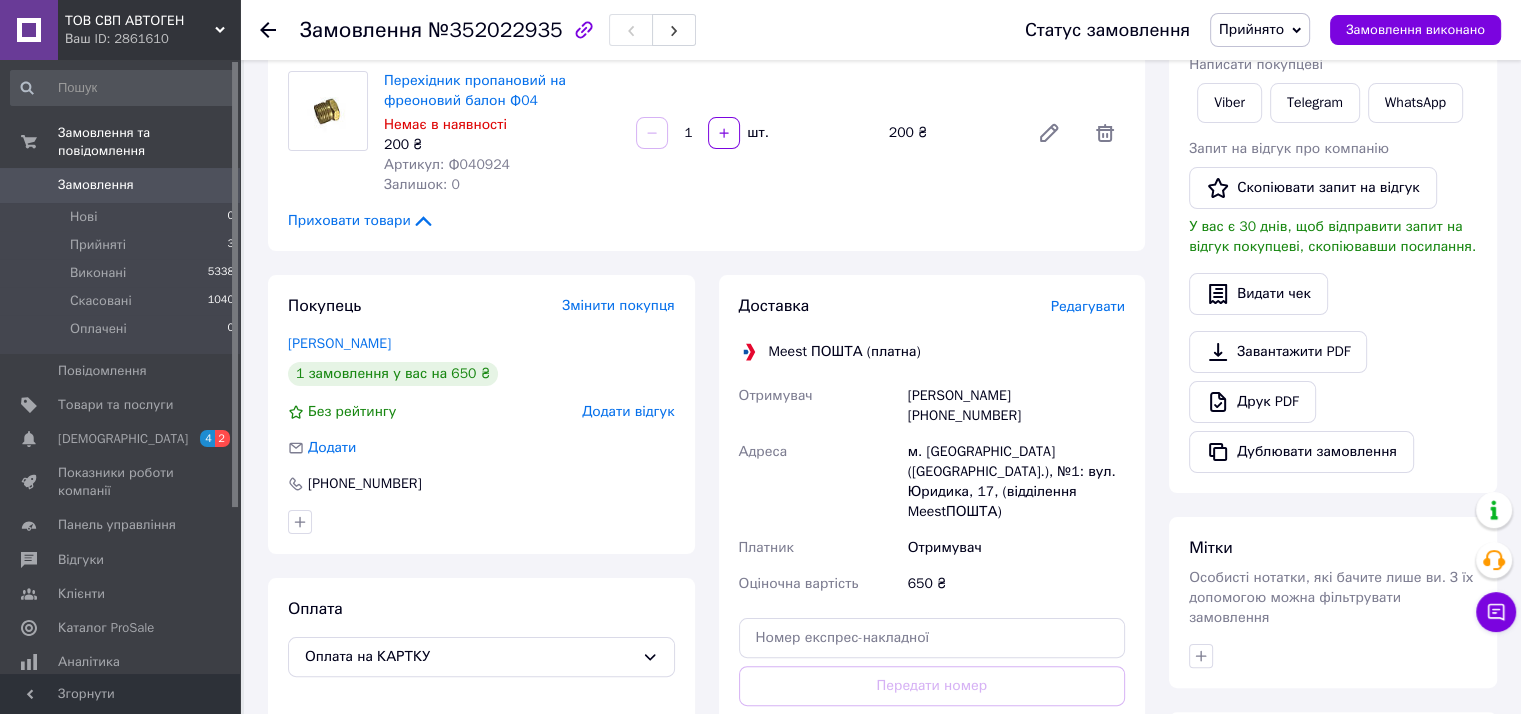 click on "Редагувати" at bounding box center (1088, 306) 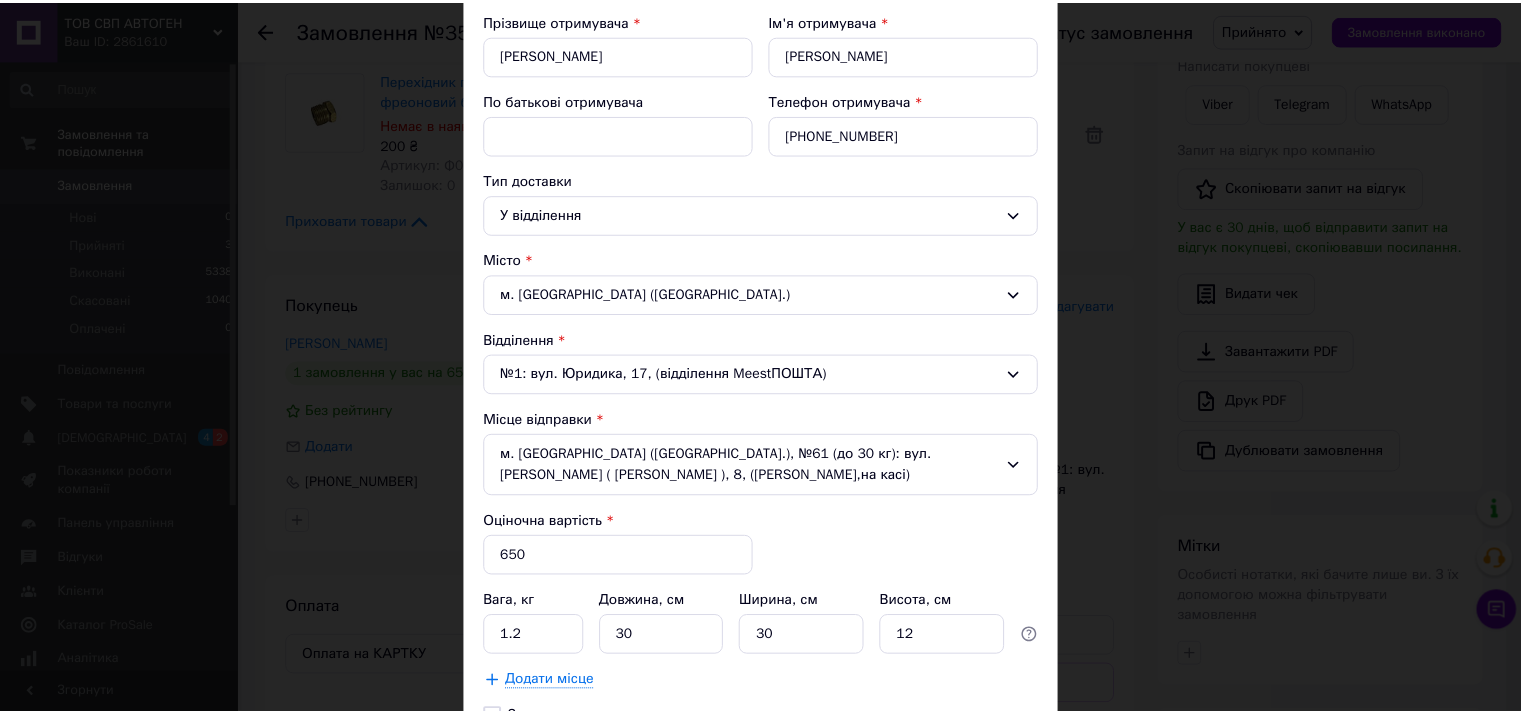 scroll, scrollTop: 400, scrollLeft: 0, axis: vertical 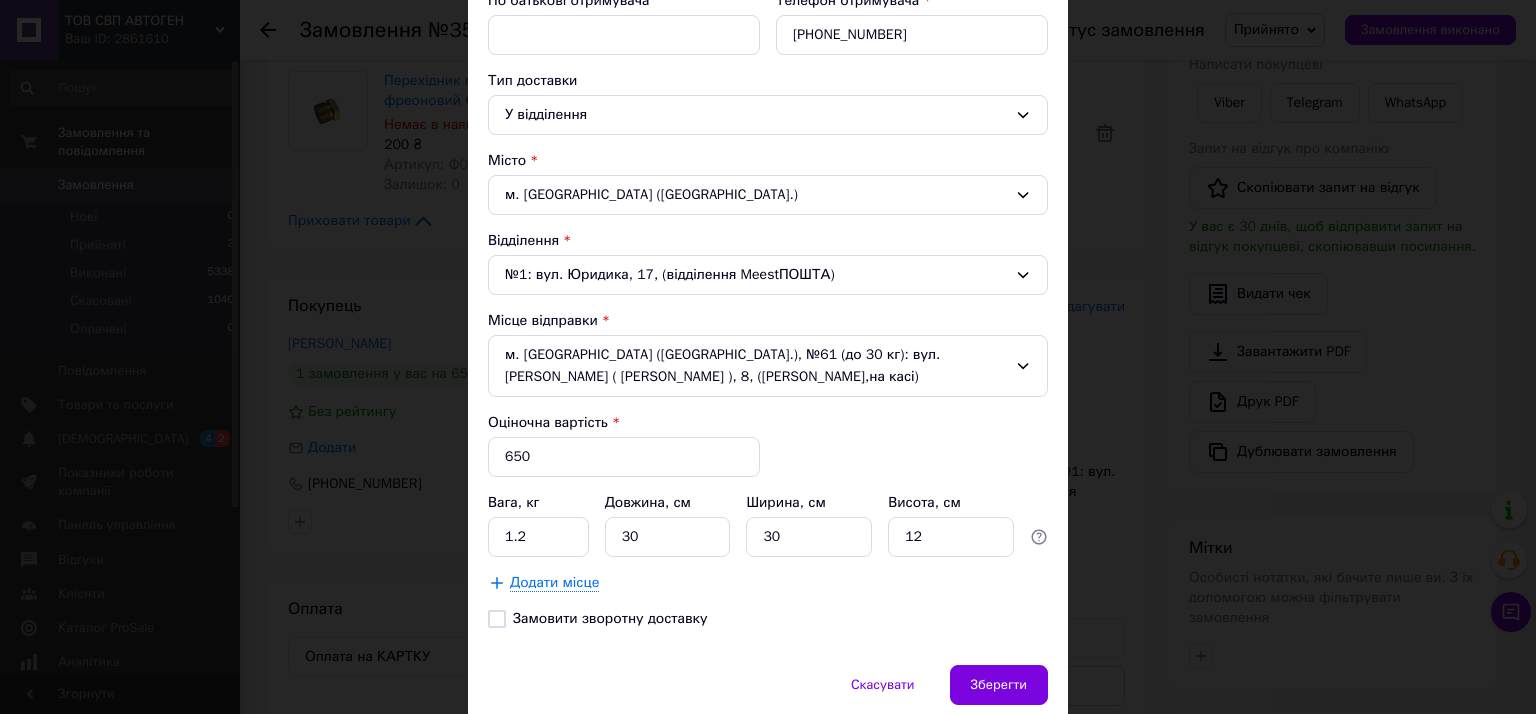 click on "× Редагування доставки Спосіб доставки Meest ПОШТА (платна) Платник Отримувач Прізвище отримувача   * [PERSON_NAME] Ім'я отримувача   * [PERSON_NAME] батькові отримувача Телефон отримувача   * [PHONE_NUMBER] Тип доставки У відділення Місто м. [GEOGRAPHIC_DATA] ([GEOGRAPHIC_DATA].) Відділення №1: вул. Юридика, 17, (відділення MeestПОШТА) Місце відправки м. [GEOGRAPHIC_DATA] ([GEOGRAPHIC_DATA].), №61 (до 30 кг): вул. [PERSON_NAME] ( [PERSON_NAME] ), 8, ([PERSON_NAME],на касі) Оціночна вартість   * 650 Вага, кг   1.2 Довжина, см   30 Ширина, см   30 Висота, см   12 Додати місце   Замовити зворотну доставку Скасувати   Зберегти" at bounding box center [768, 357] 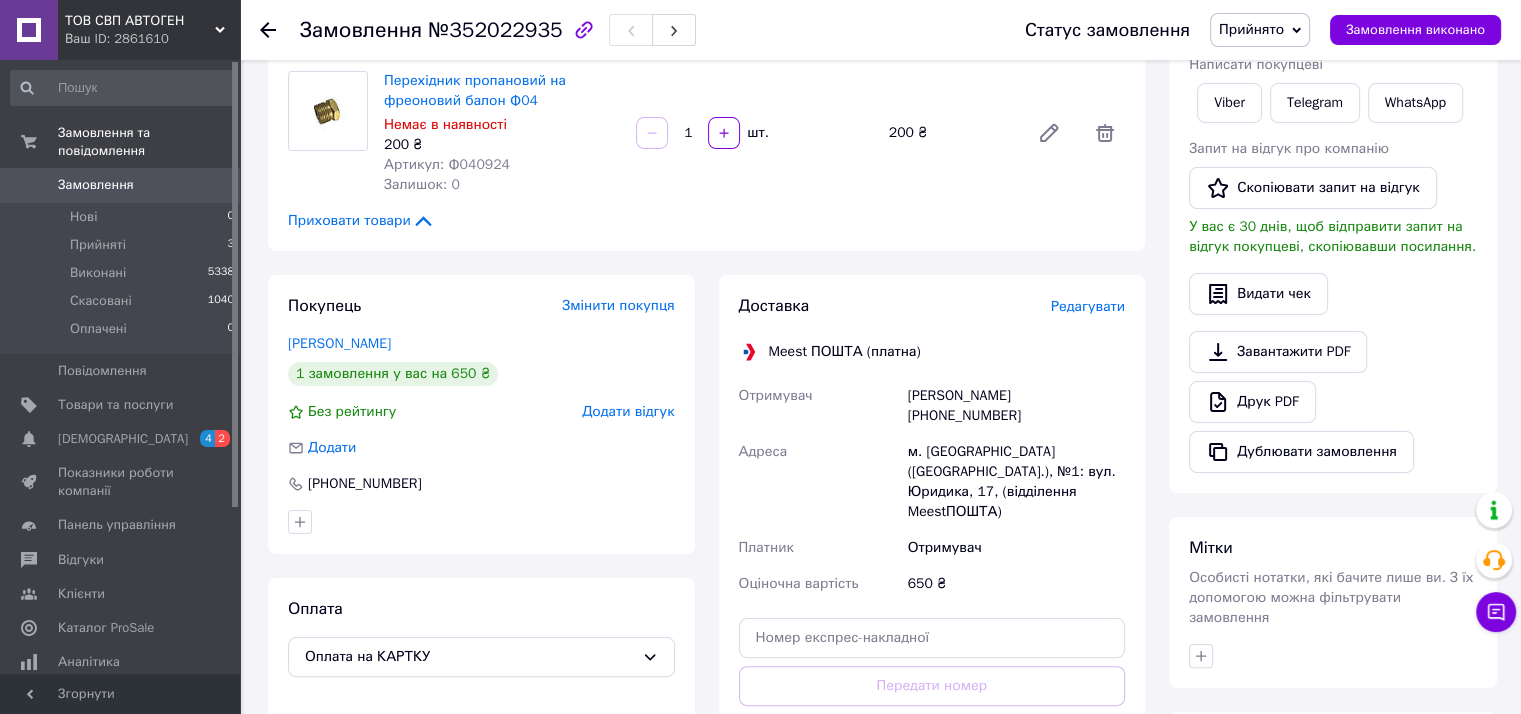 click 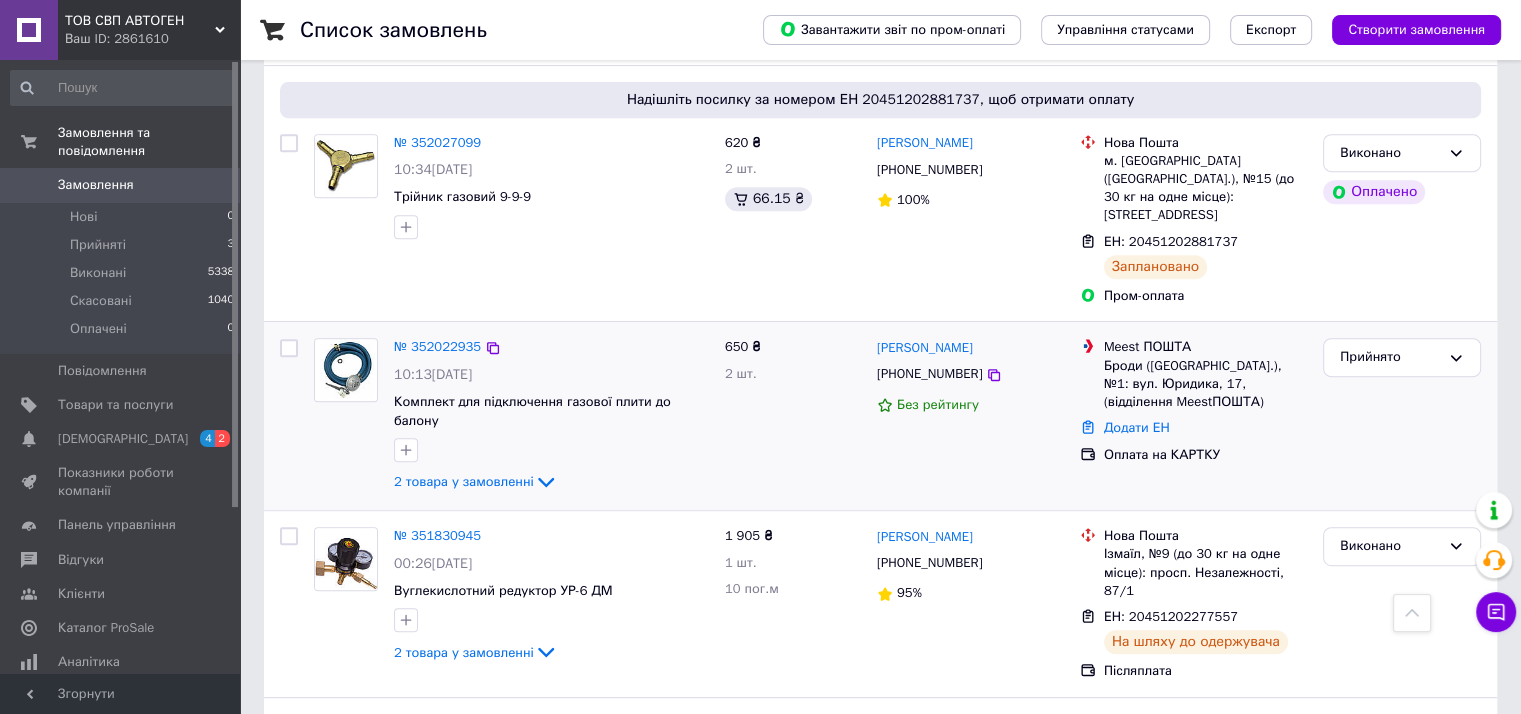 scroll, scrollTop: 900, scrollLeft: 0, axis: vertical 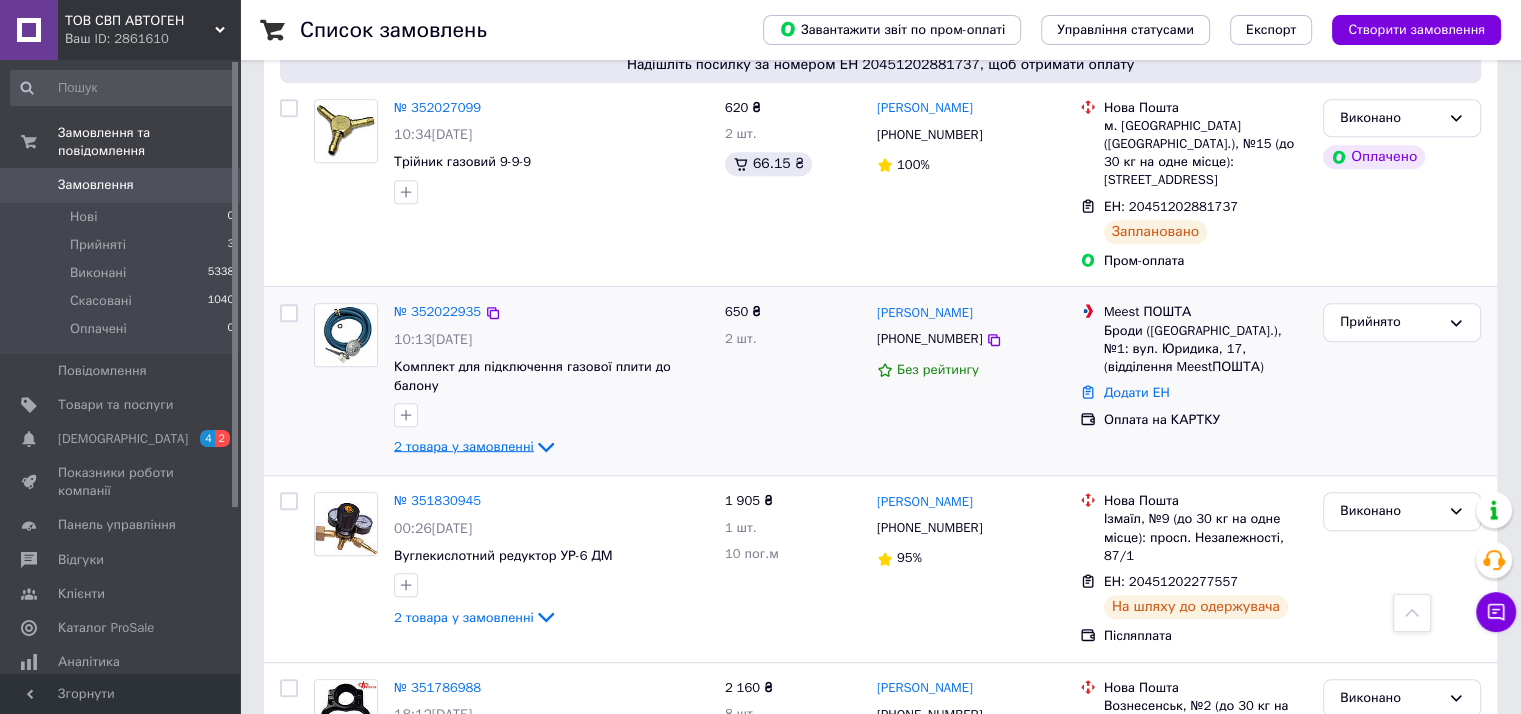 click 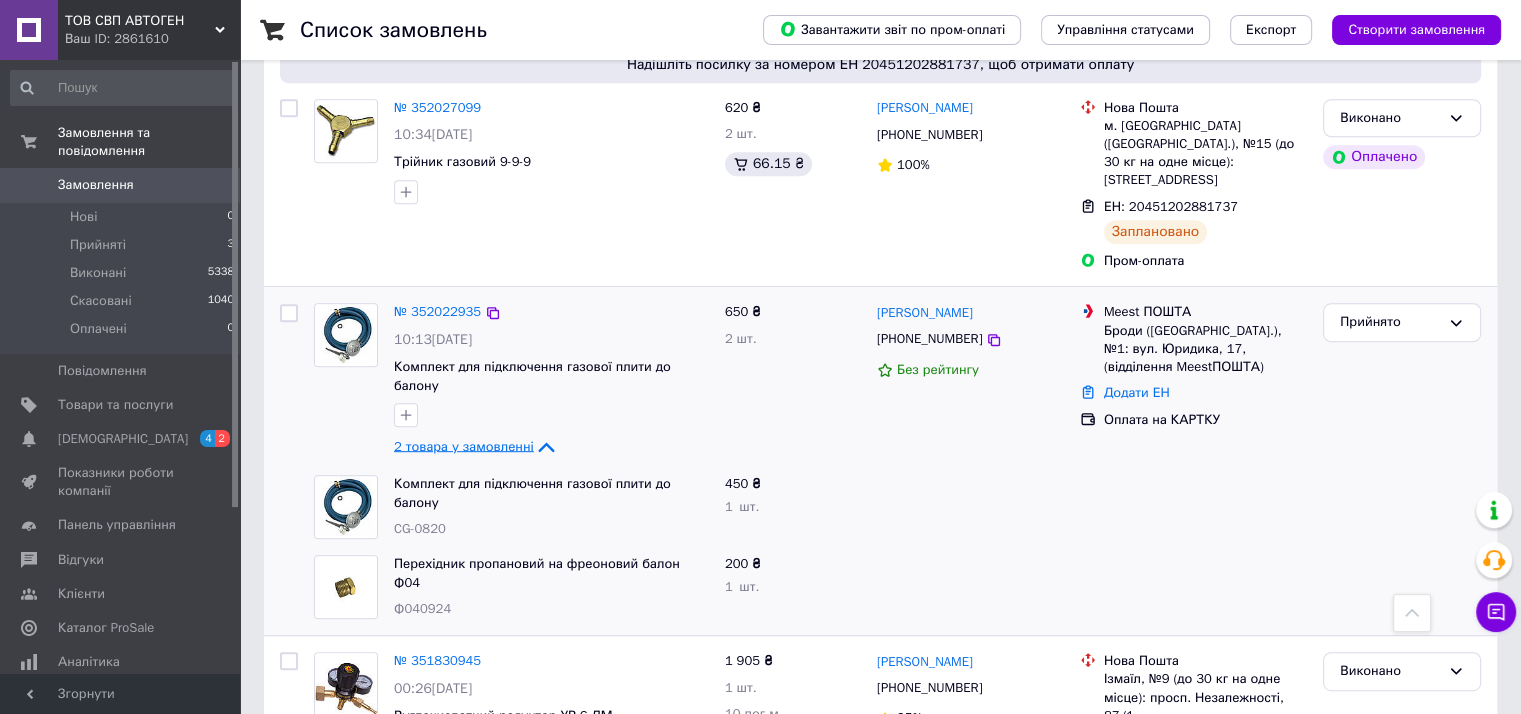 click on "Список замовлень   Завантажити звіт по пром-оплаті Управління статусами Експорт Створити замовлення Фільтри Збережені фільтри: Усі (6381) Замовлення Cума Покупець Доставка та оплата Статус Надішліть посилку за номером ЕН 20451203049583, щоб отримати оплату № 352057991 13:02[DATE] Вентиль на Польський балон із запобіжним клапаном 760 ₴ 2 шт. 87.93 ₴ [PERSON_NAME] [PHONE_NUMBER] 93% [GEOGRAPHIC_DATA][STREET_ADDRESS]: вул. [PERSON_NAME][STREET_ADDRESS] в ЕН: 20451203049583 Заплановано Пром-оплата Виконано Оплачено № 352041450 11:44[DATE] Регулятор газовий промисловий Cavagna БПО 5 650 ₴ 1 шт. [PERSON_NAME] [PHONE_NUMBER] 100% 650 ₴ 92%" at bounding box center [880, 1212] 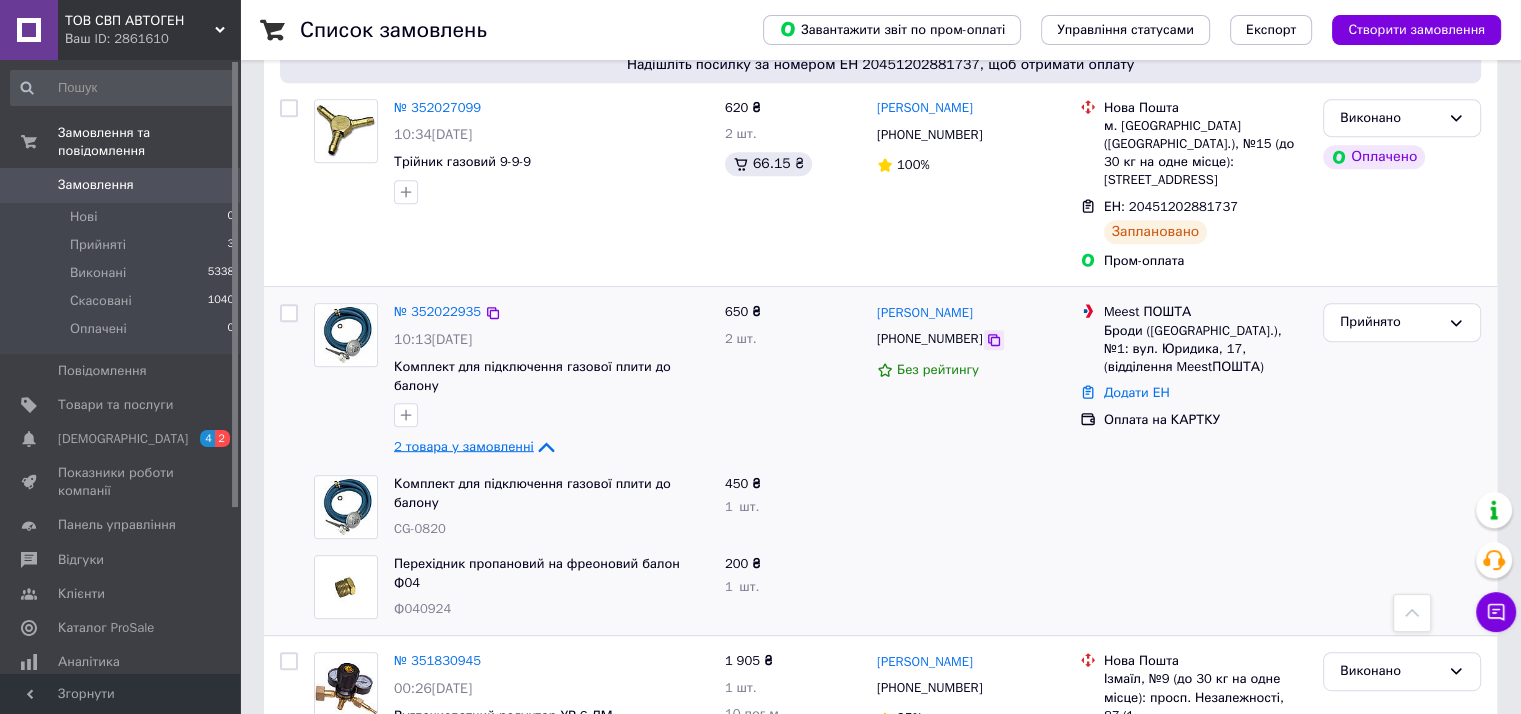 click 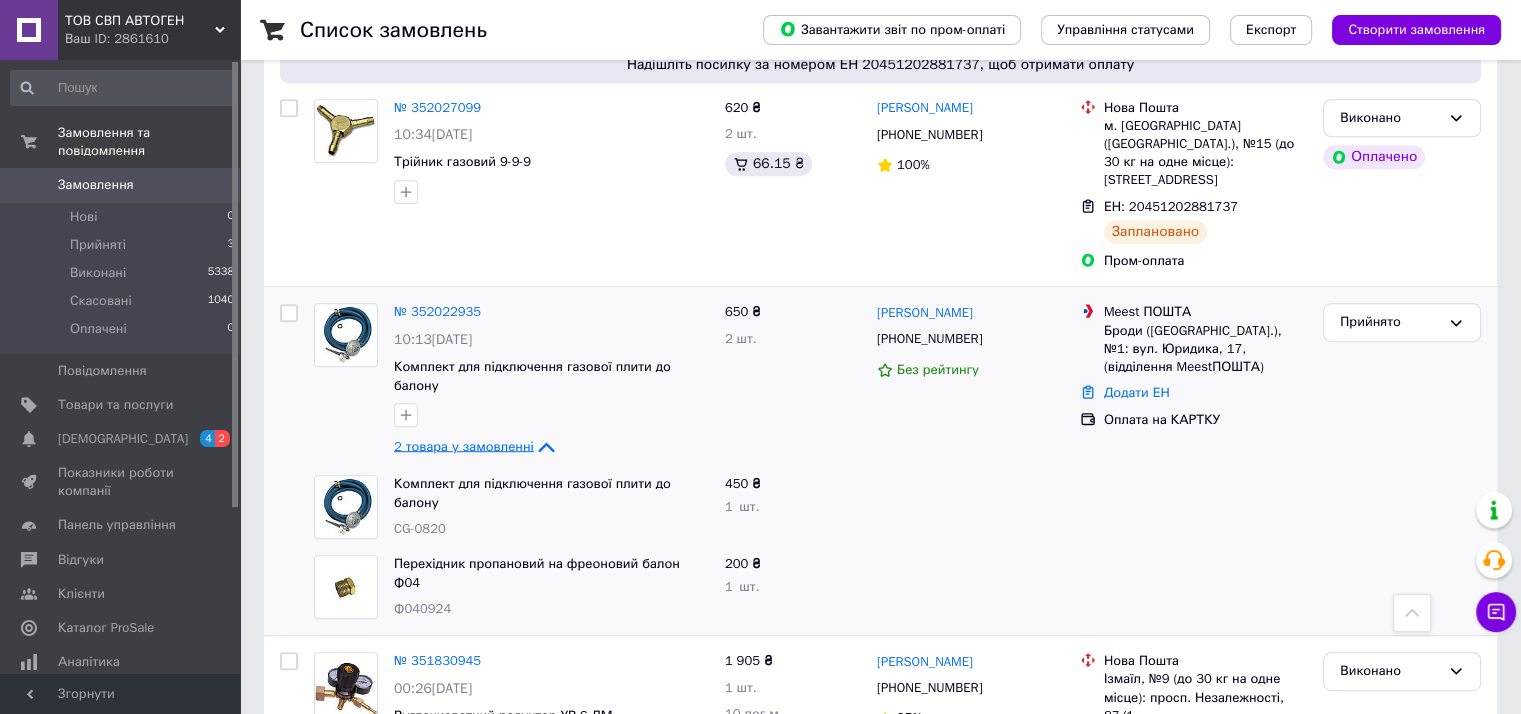 click on "Список замовлень   Завантажити звіт по пром-оплаті Управління статусами Експорт Створити замовлення Фільтри Збережені фільтри: Усі (6381) Замовлення Cума Покупець Доставка та оплата Статус Надішліть посилку за номером ЕН 20451203049583, щоб отримати оплату № 352057991 13:02[DATE] Вентиль на Польський балон із запобіжним клапаном 760 ₴ 2 шт. 87.93 ₴ [PERSON_NAME] [PHONE_NUMBER] 93% [GEOGRAPHIC_DATA][STREET_ADDRESS]: вул. [PERSON_NAME][STREET_ADDRESS] в ЕН: 20451203049583 Заплановано Пром-оплата Виконано Оплачено № 352041450 11:44[DATE] Регулятор газовий промисловий Cavagna БПО 5 650 ₴ 1 шт. [PERSON_NAME] [PHONE_NUMBER] 100% 650 ₴ 92%" at bounding box center [880, 1212] 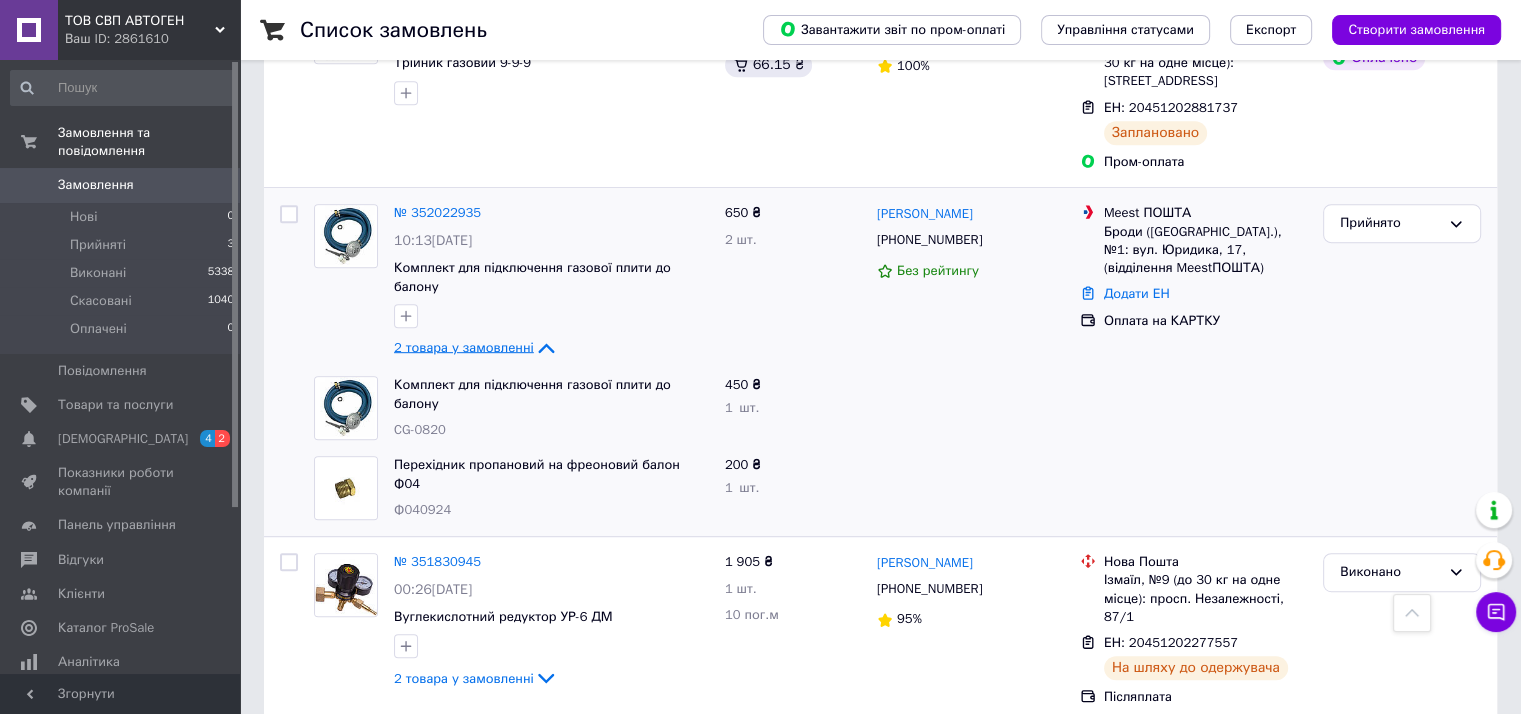 scroll, scrollTop: 1000, scrollLeft: 0, axis: vertical 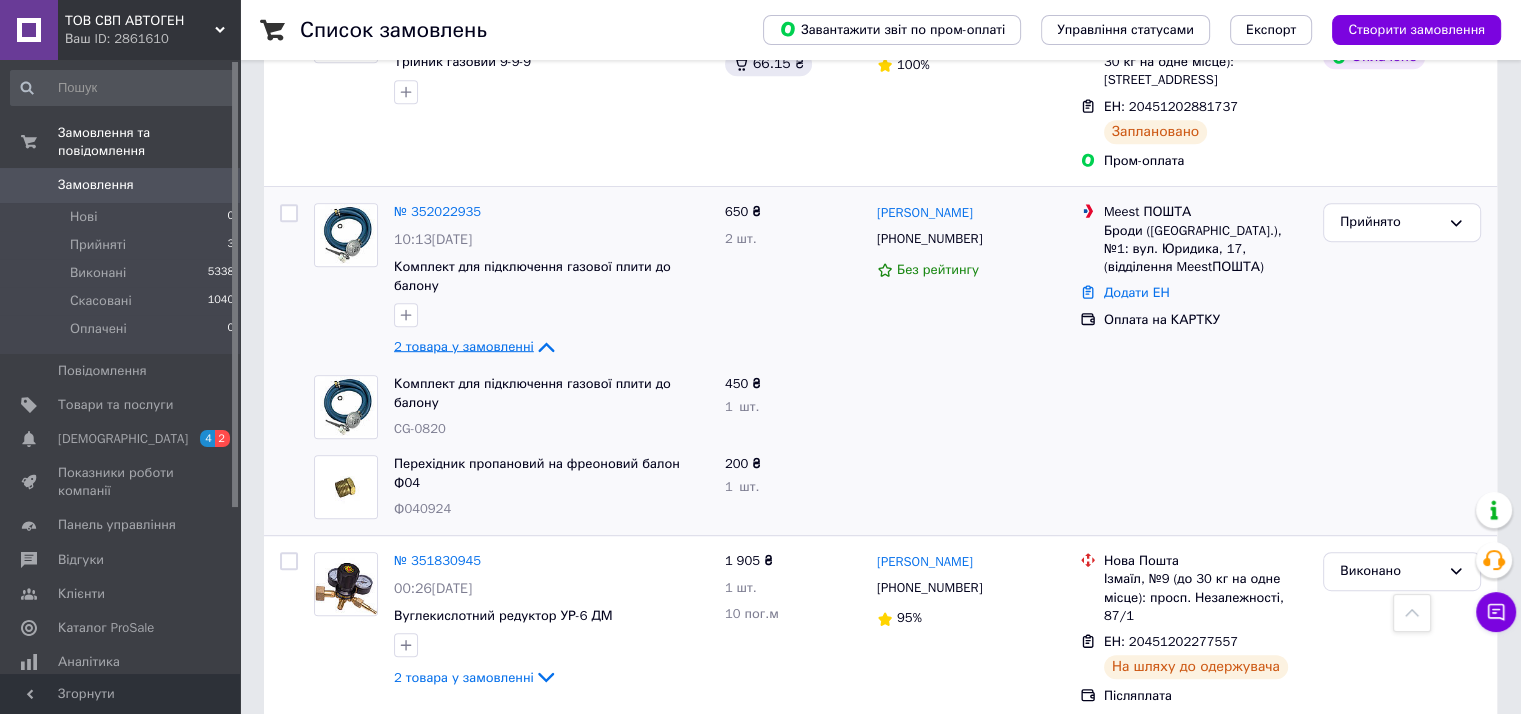 click 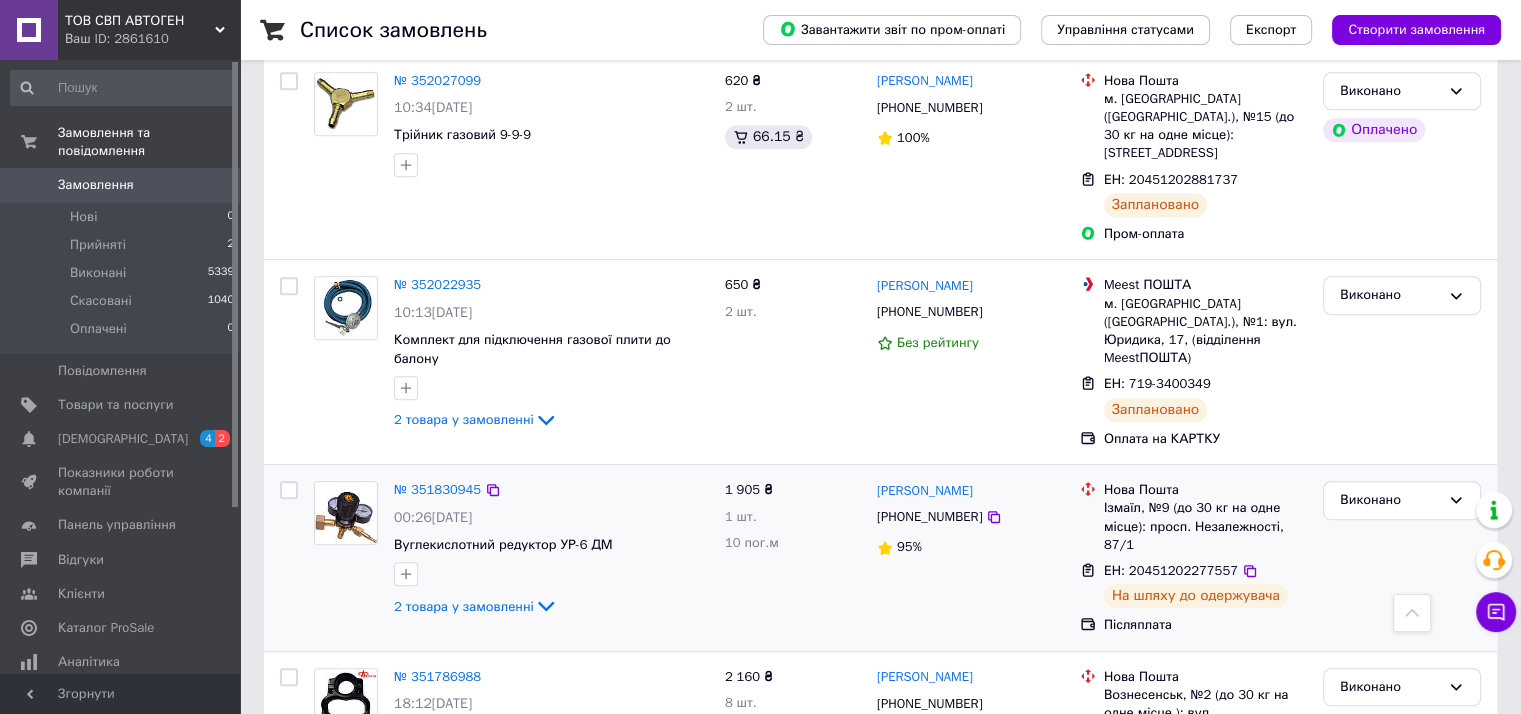 scroll, scrollTop: 800, scrollLeft: 0, axis: vertical 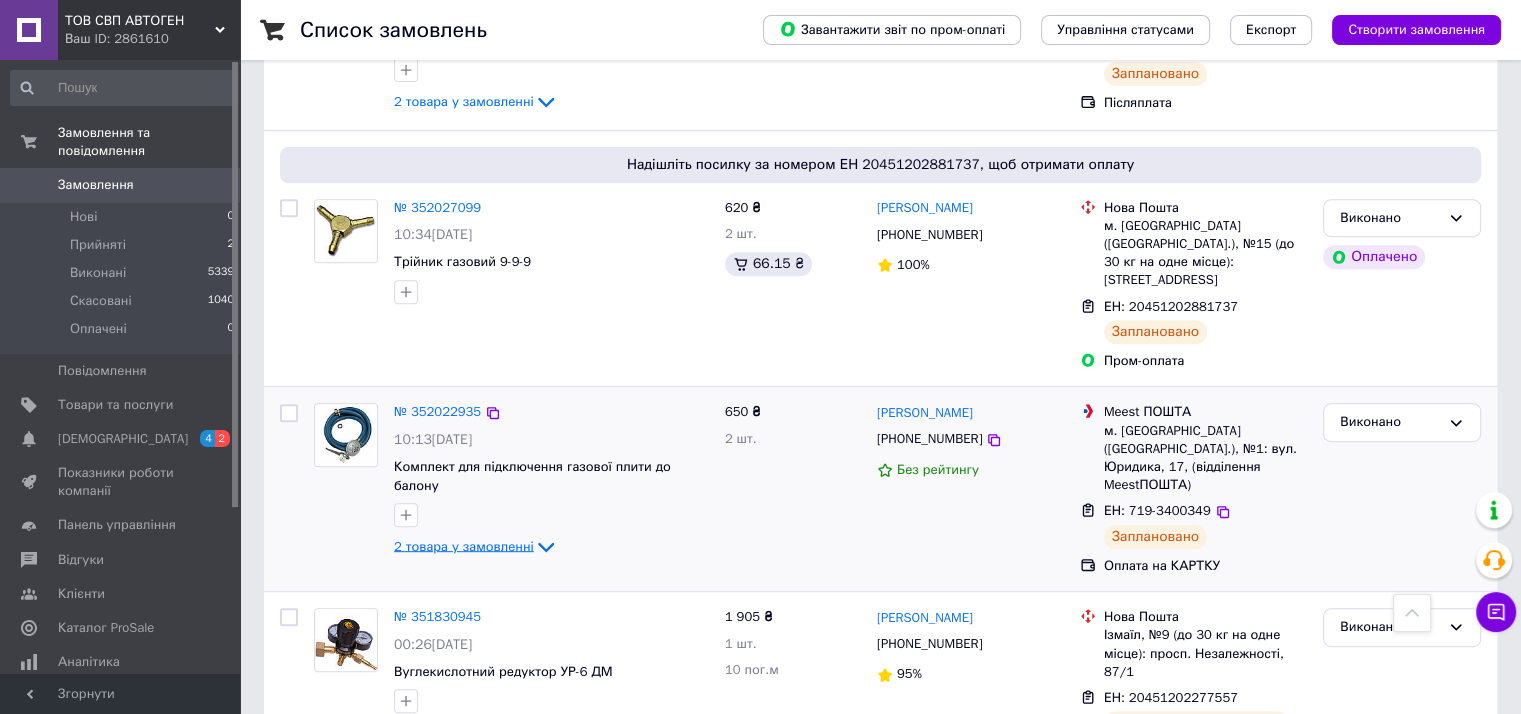 click 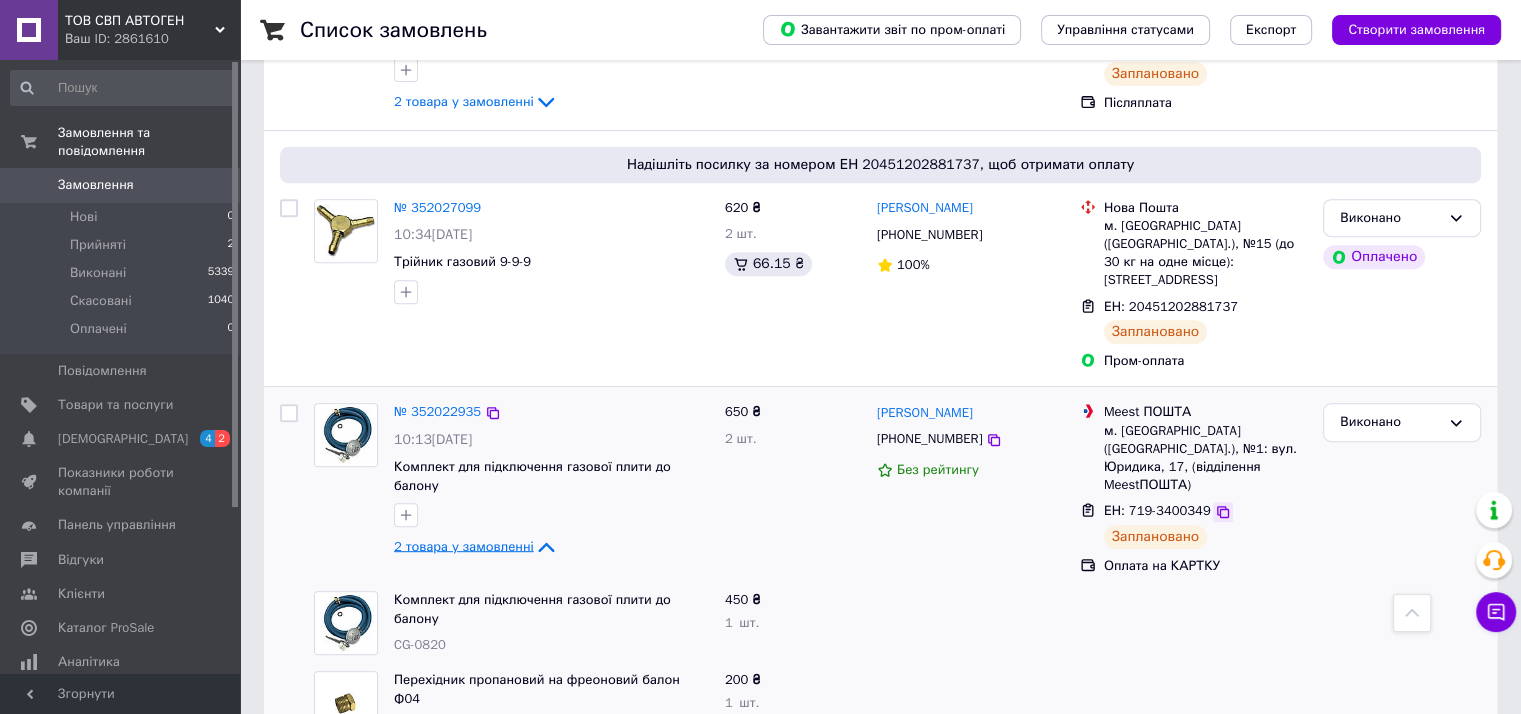 click 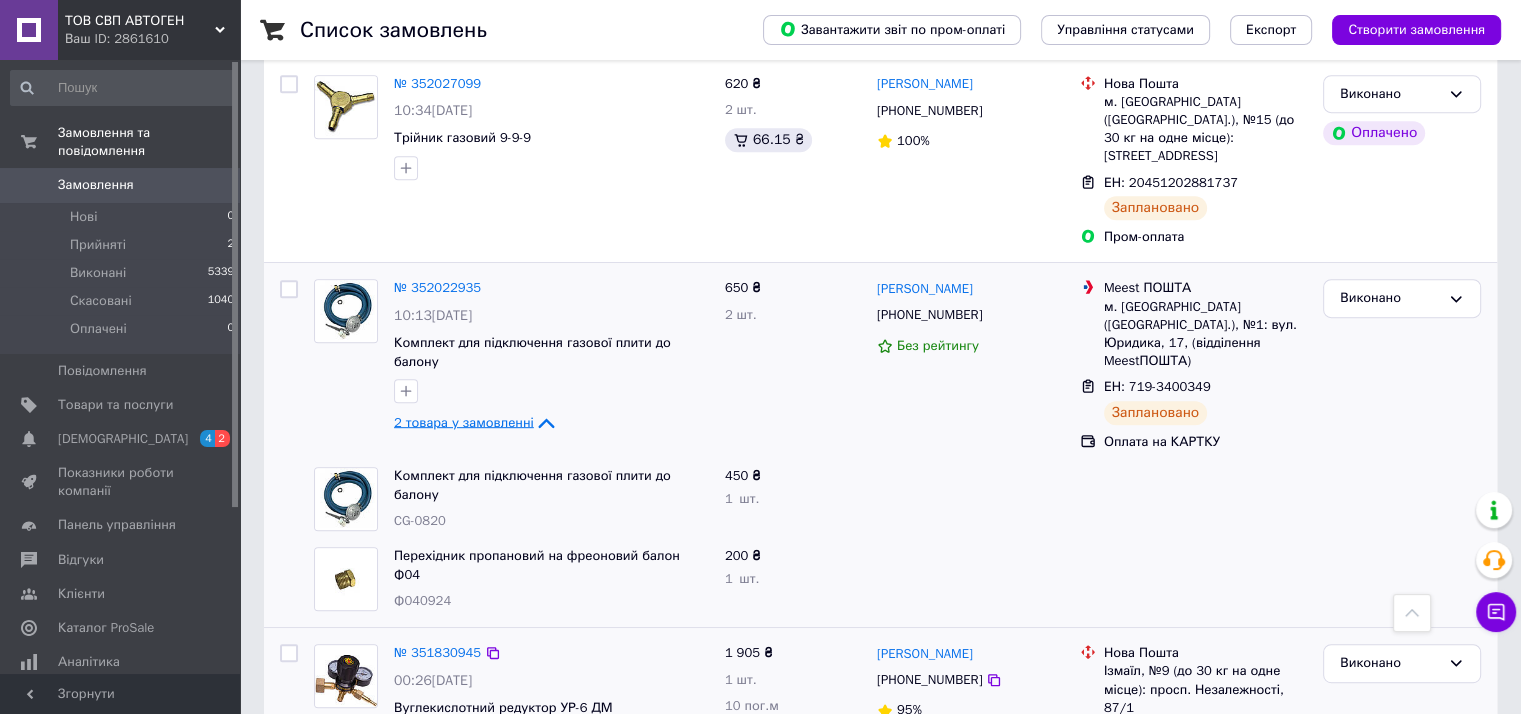 scroll, scrollTop: 700, scrollLeft: 0, axis: vertical 